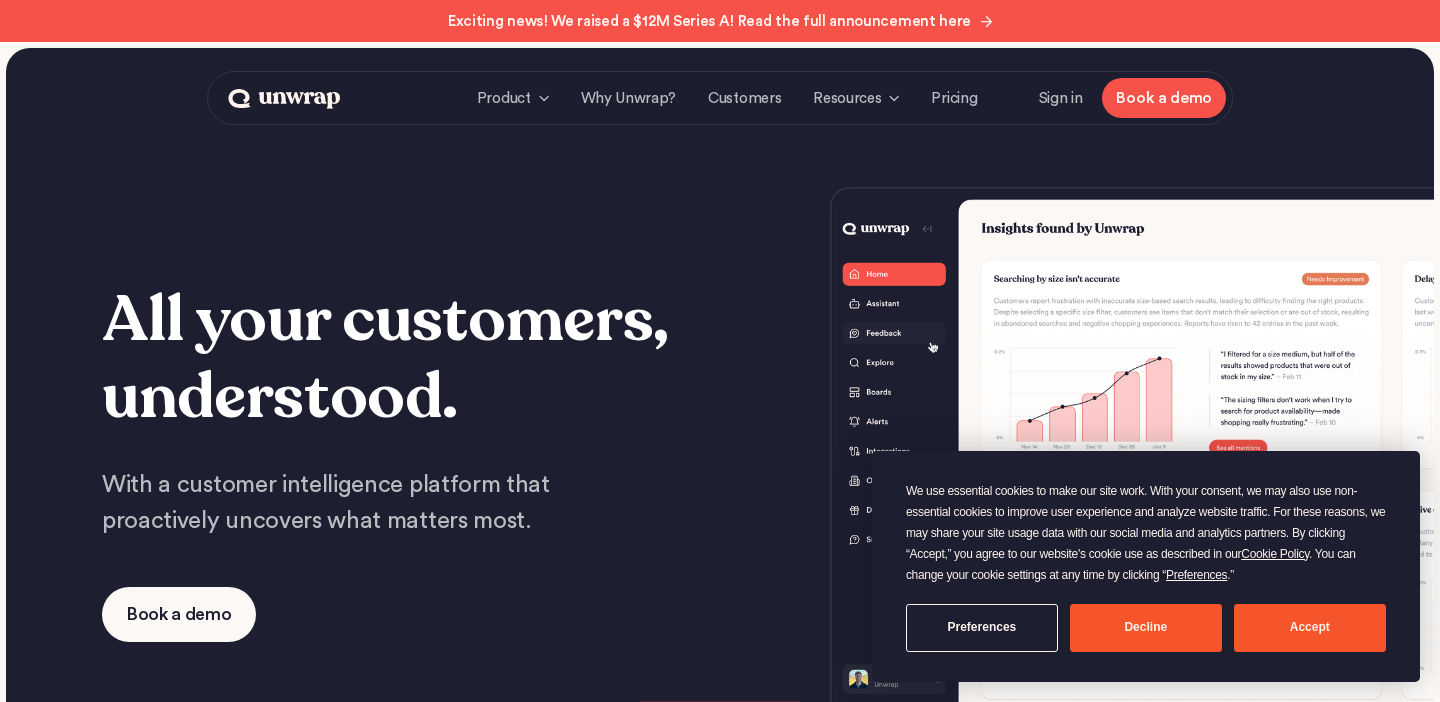 scroll, scrollTop: 0, scrollLeft: 0, axis: both 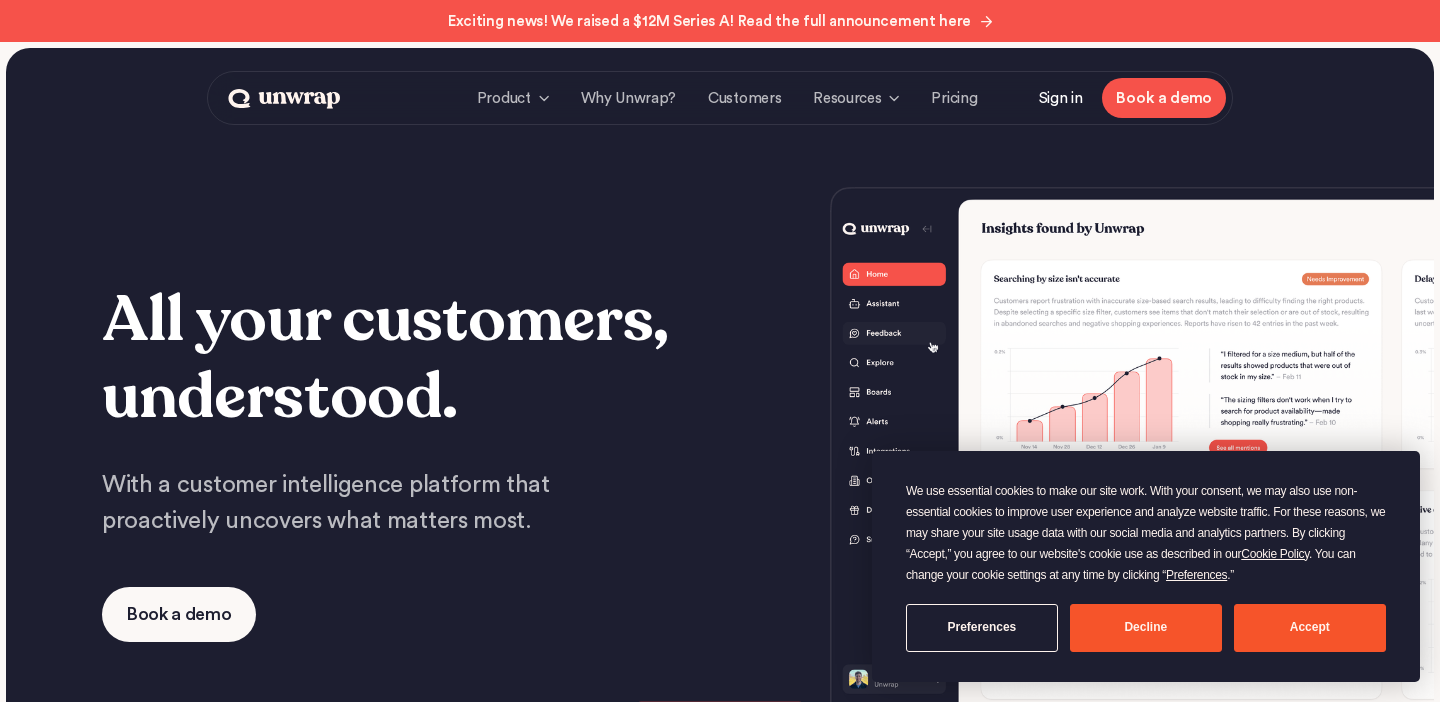 click on "Sign in" at bounding box center (1061, 98) 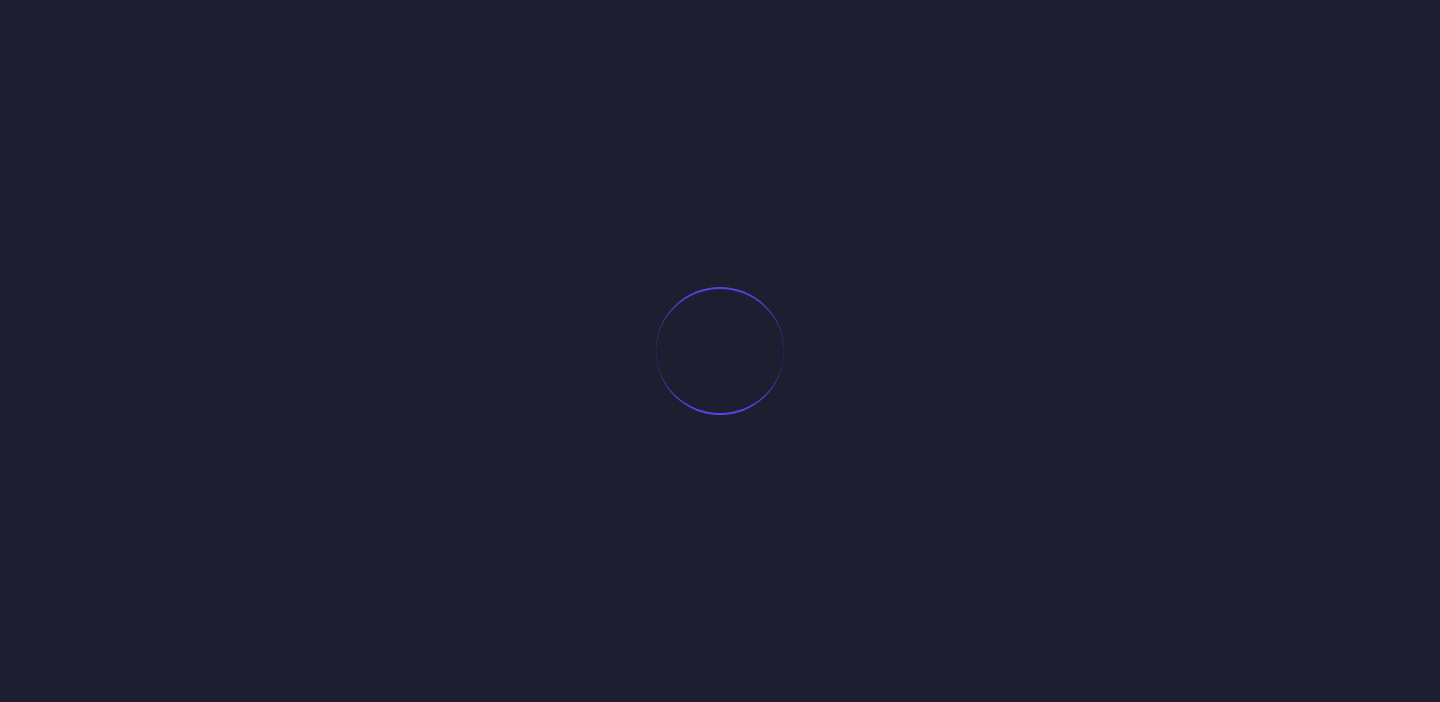 scroll, scrollTop: 0, scrollLeft: 0, axis: both 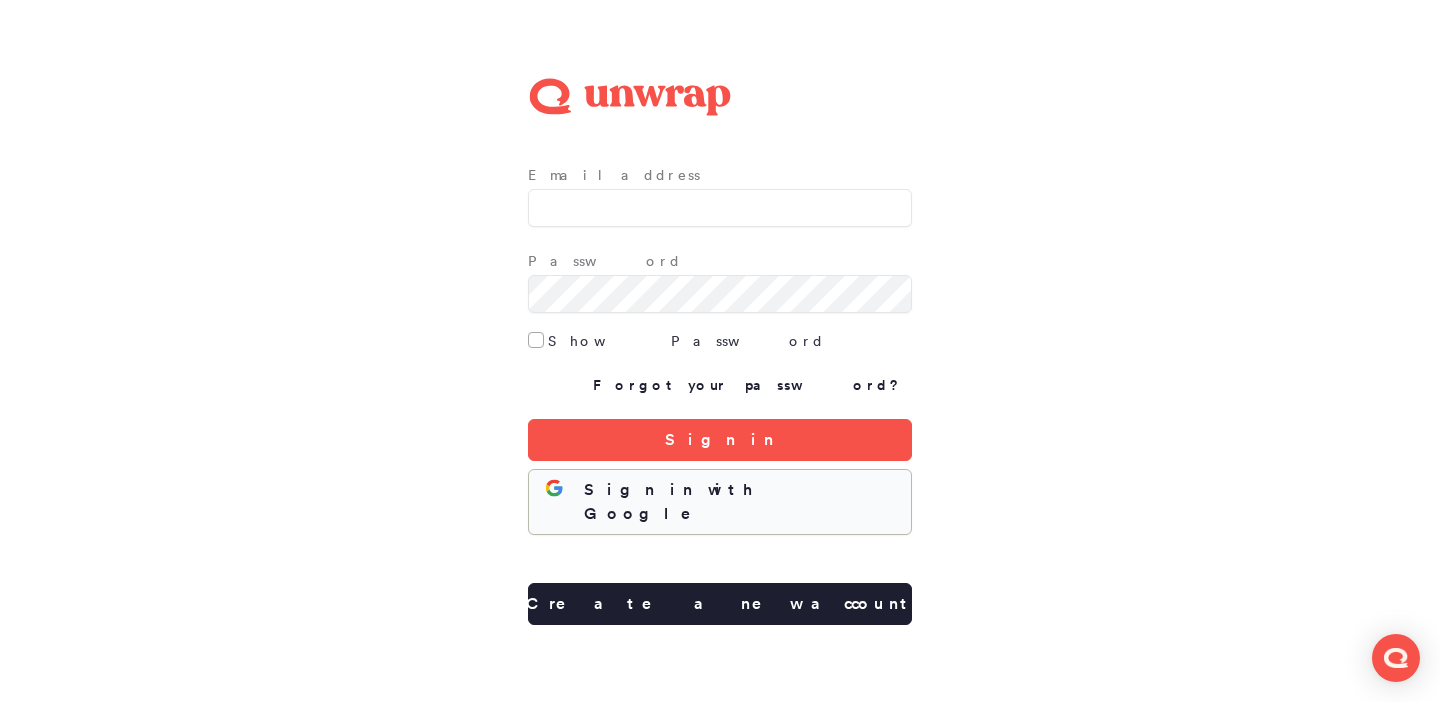 click on "Sign in with Google" at bounding box center [739, 502] 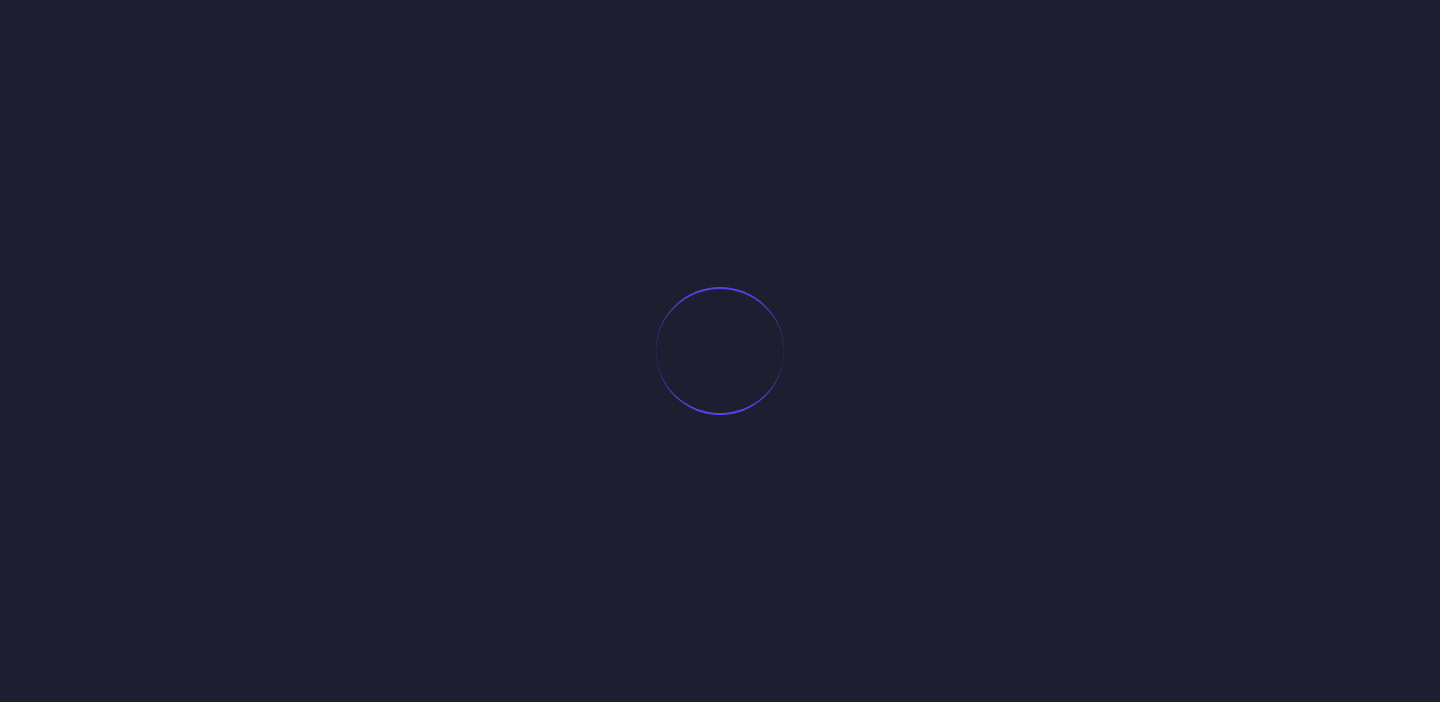 scroll, scrollTop: 0, scrollLeft: 0, axis: both 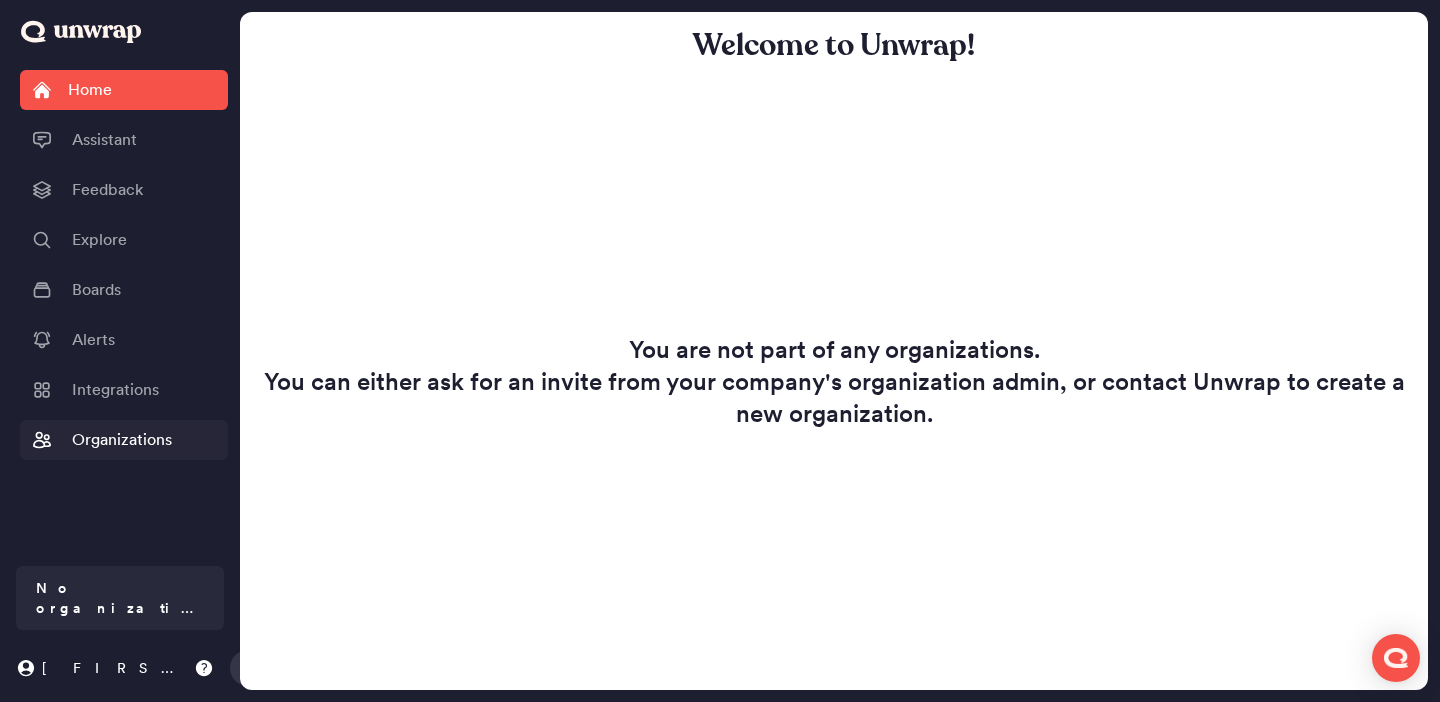 click on "Organizations" at bounding box center [122, 440] 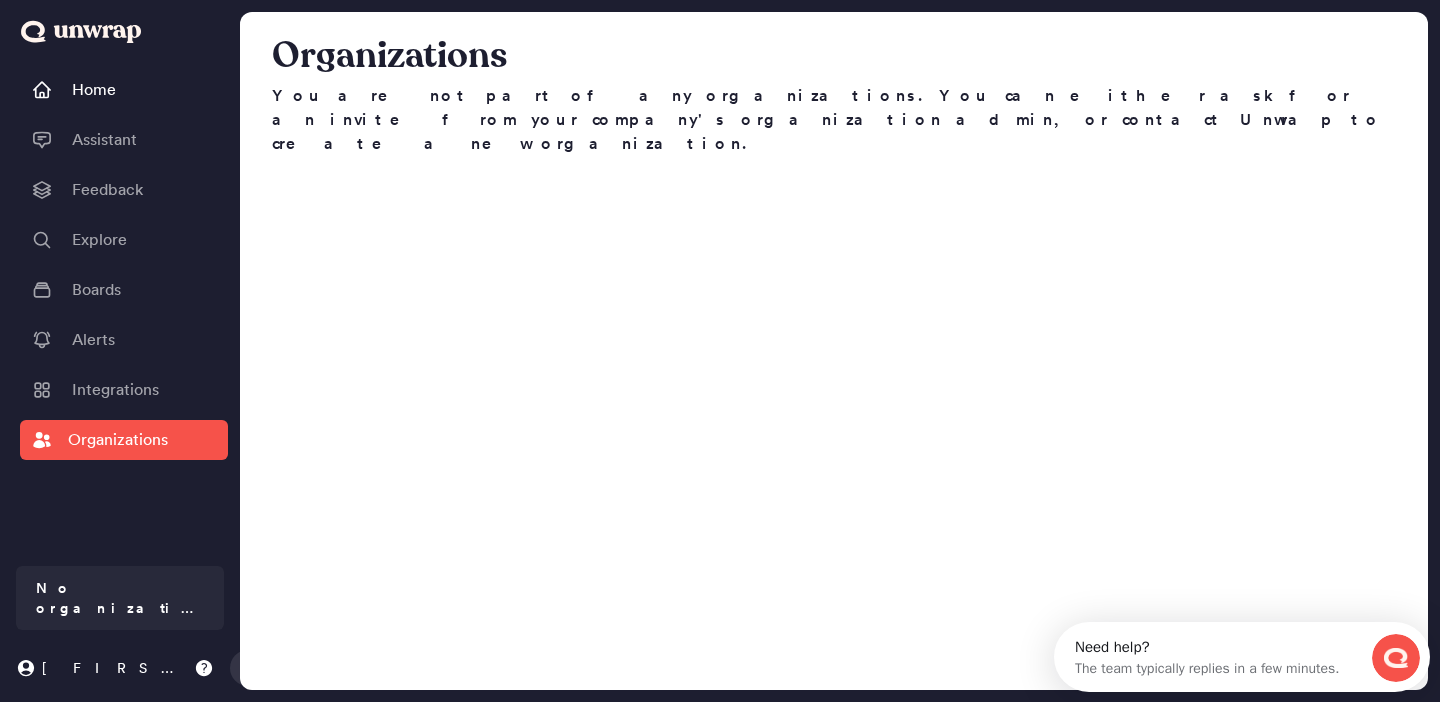 scroll, scrollTop: 0, scrollLeft: 0, axis: both 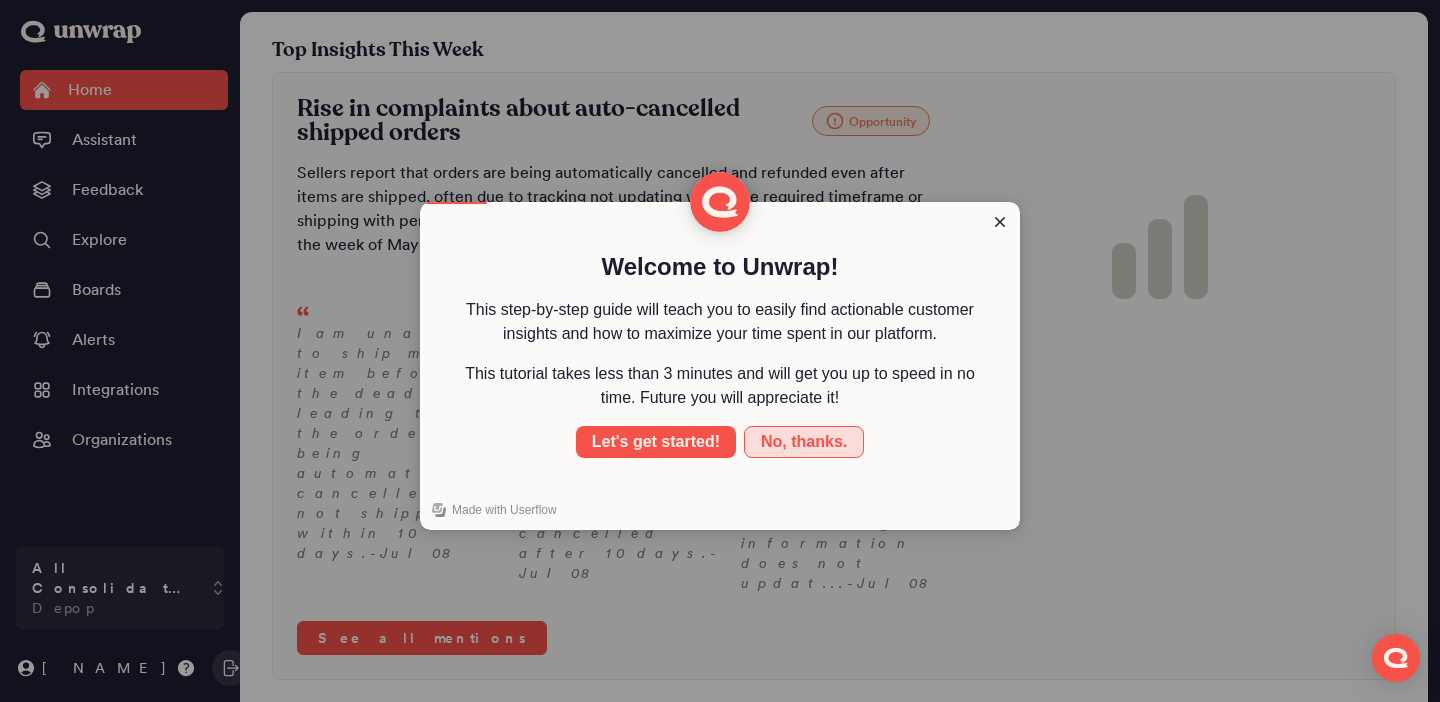click on "No, thanks." at bounding box center [804, 442] 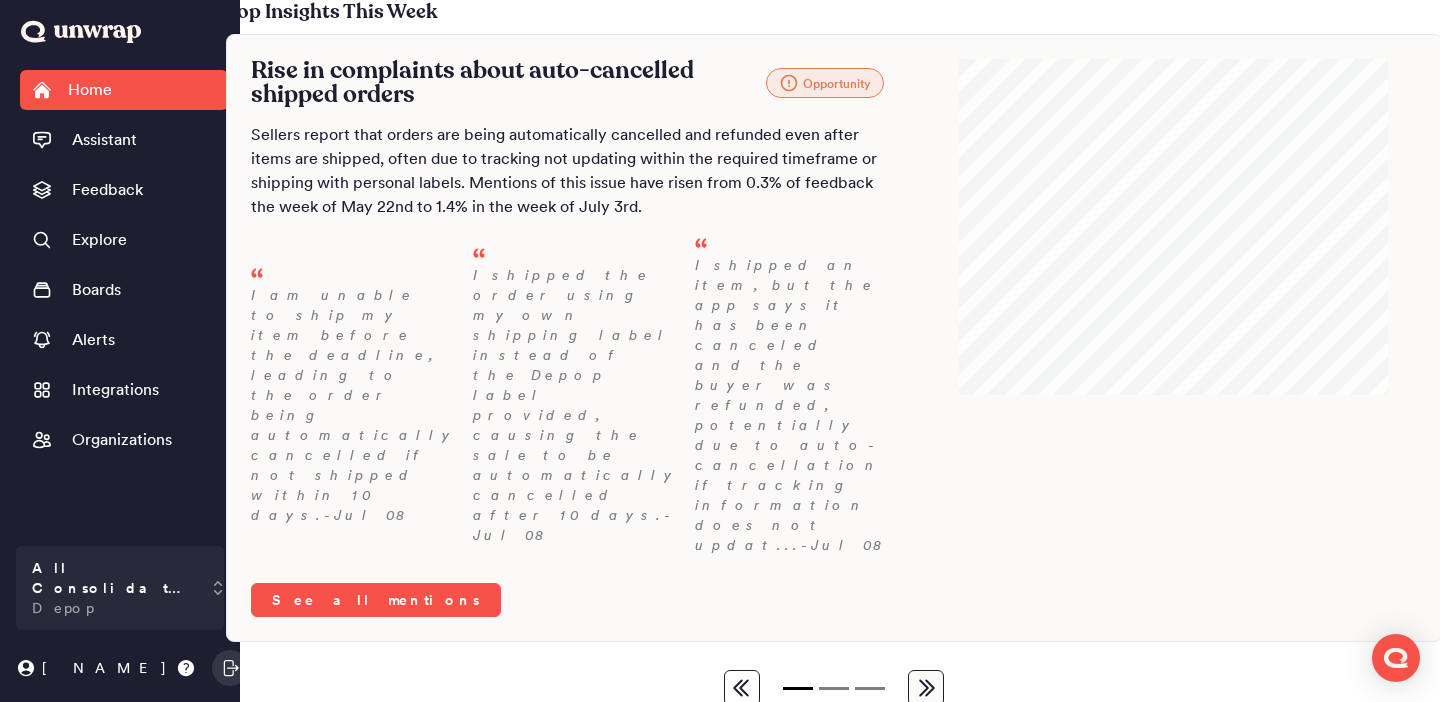 scroll, scrollTop: 0, scrollLeft: 0, axis: both 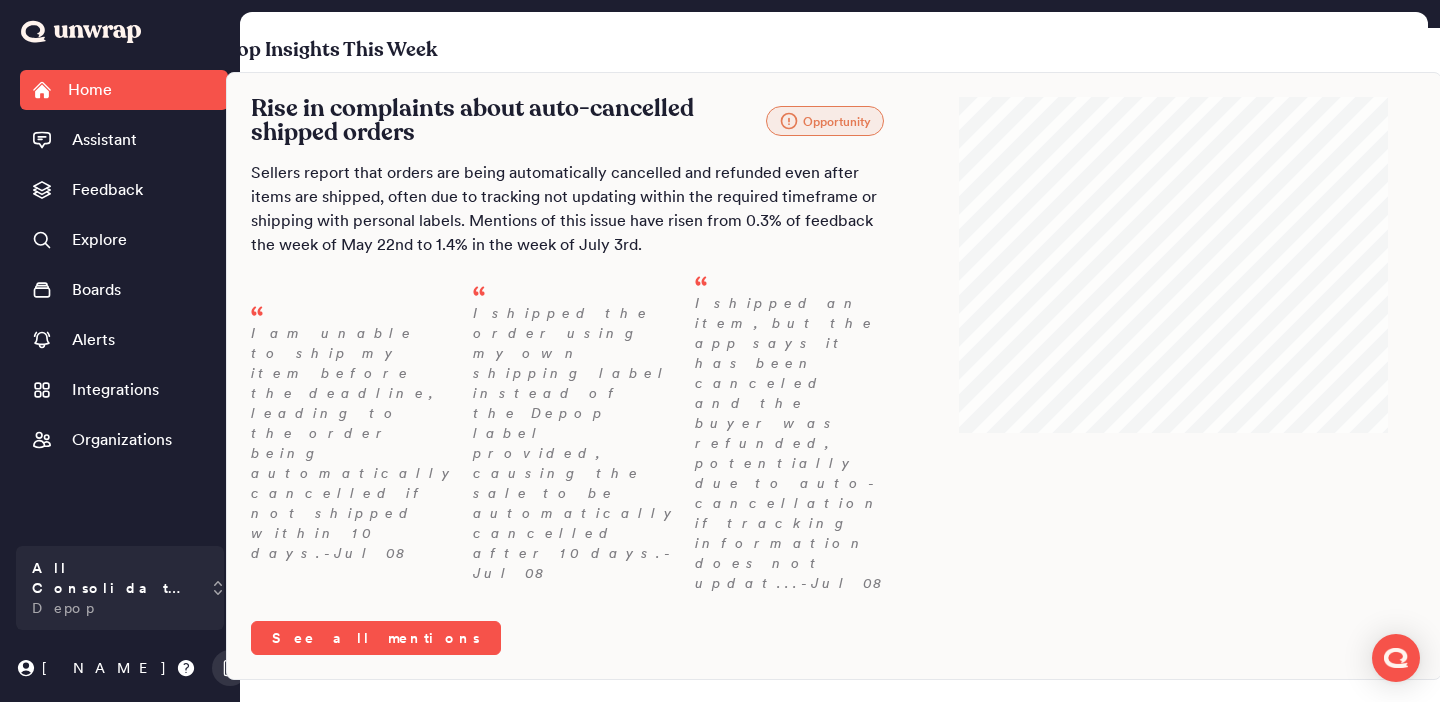click 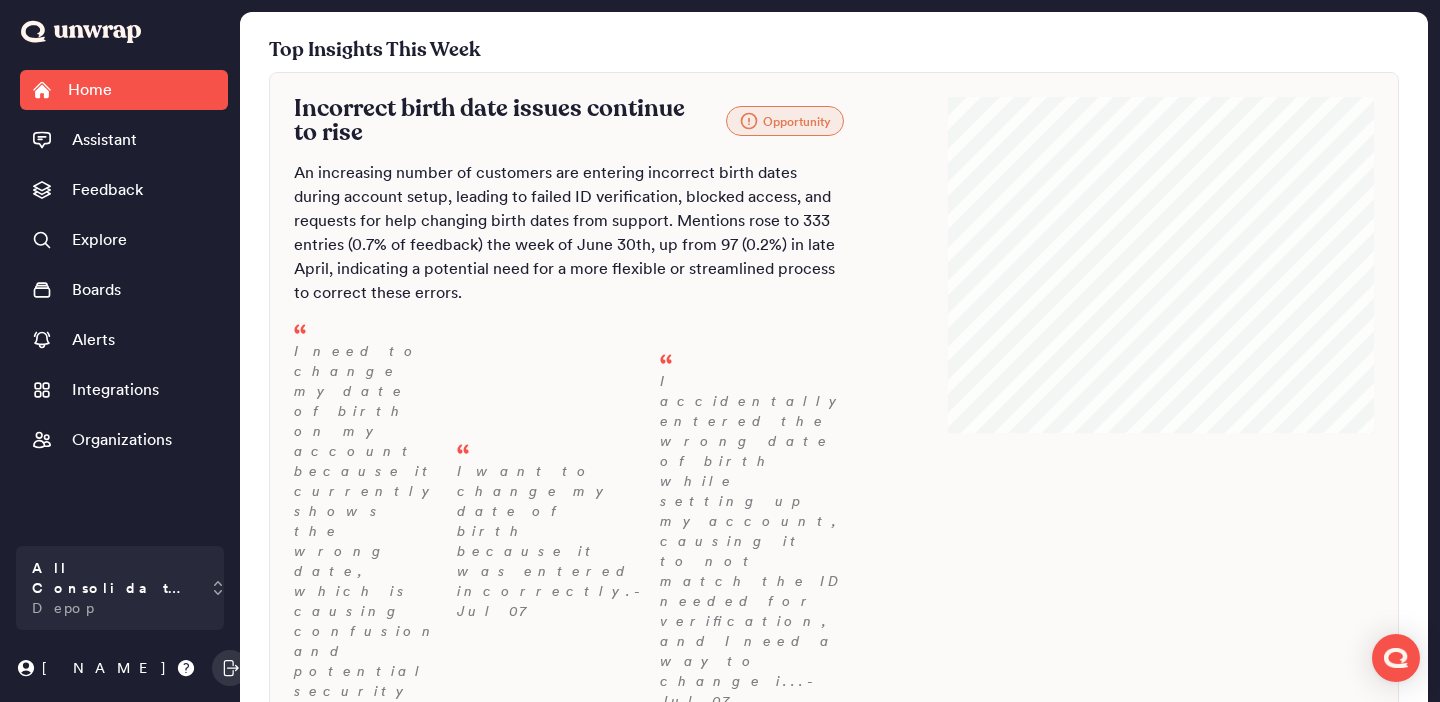 click 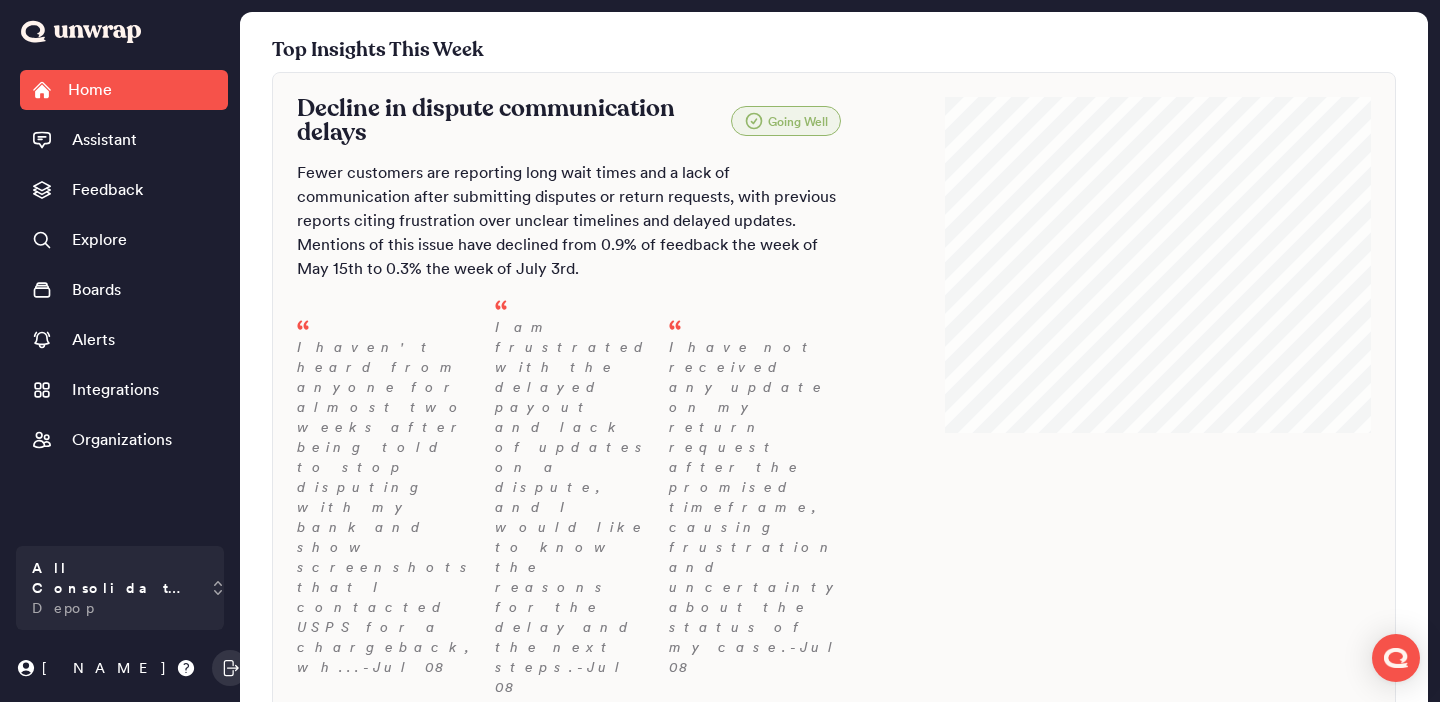 click 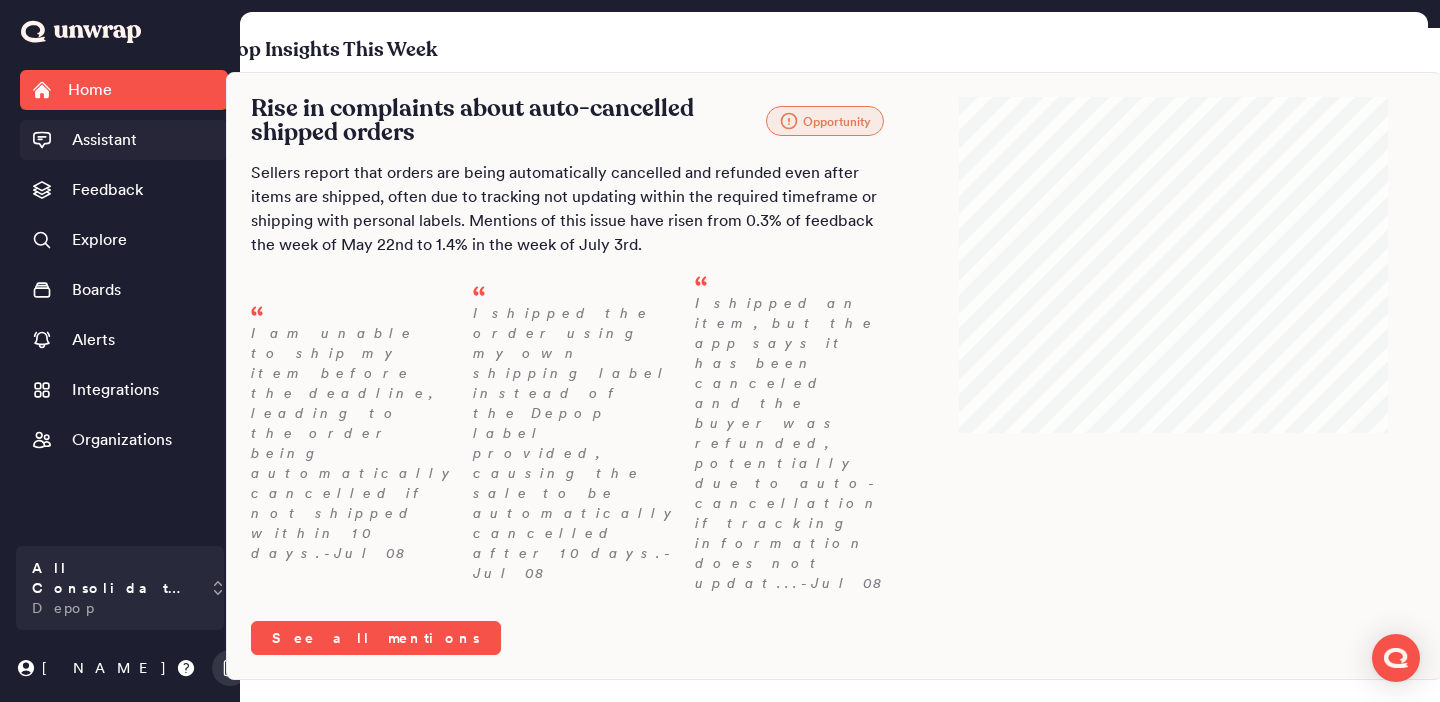 click on "Assistant" at bounding box center (104, 140) 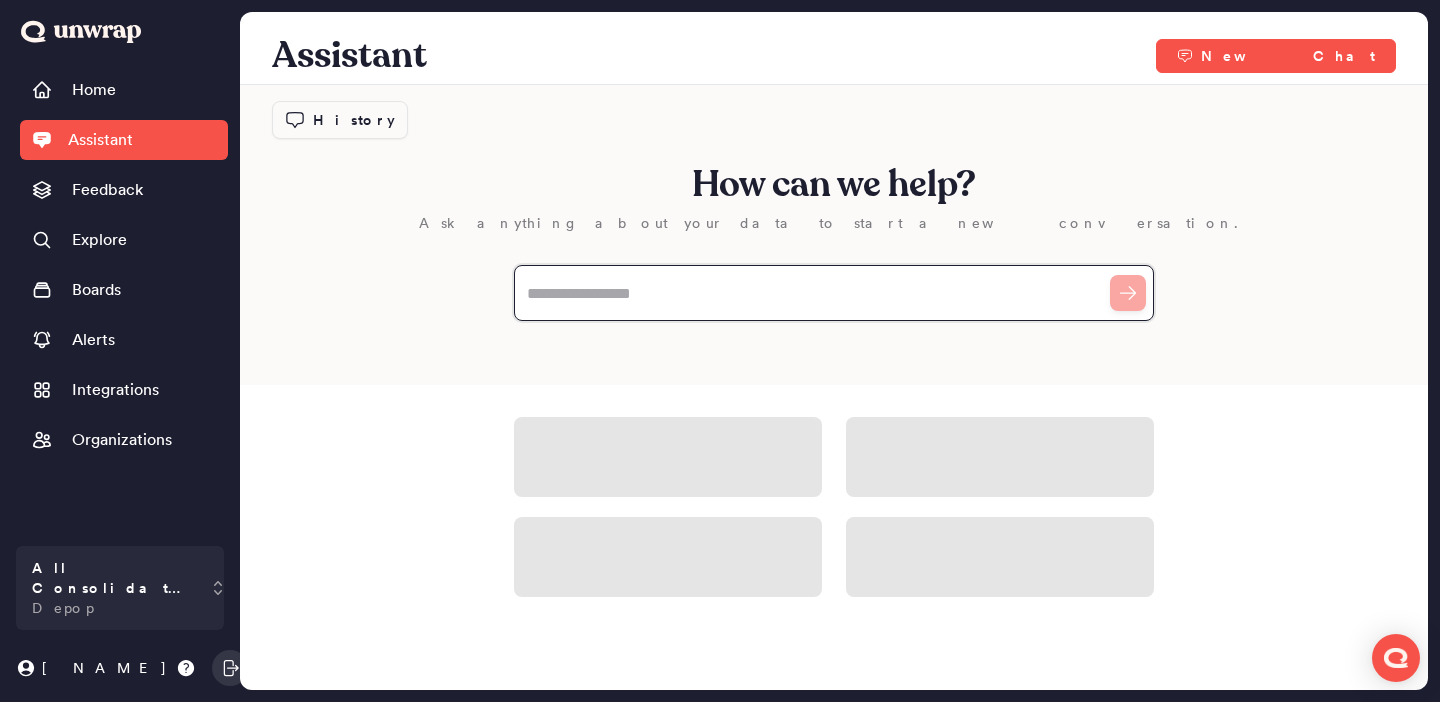 click at bounding box center (834, 293) 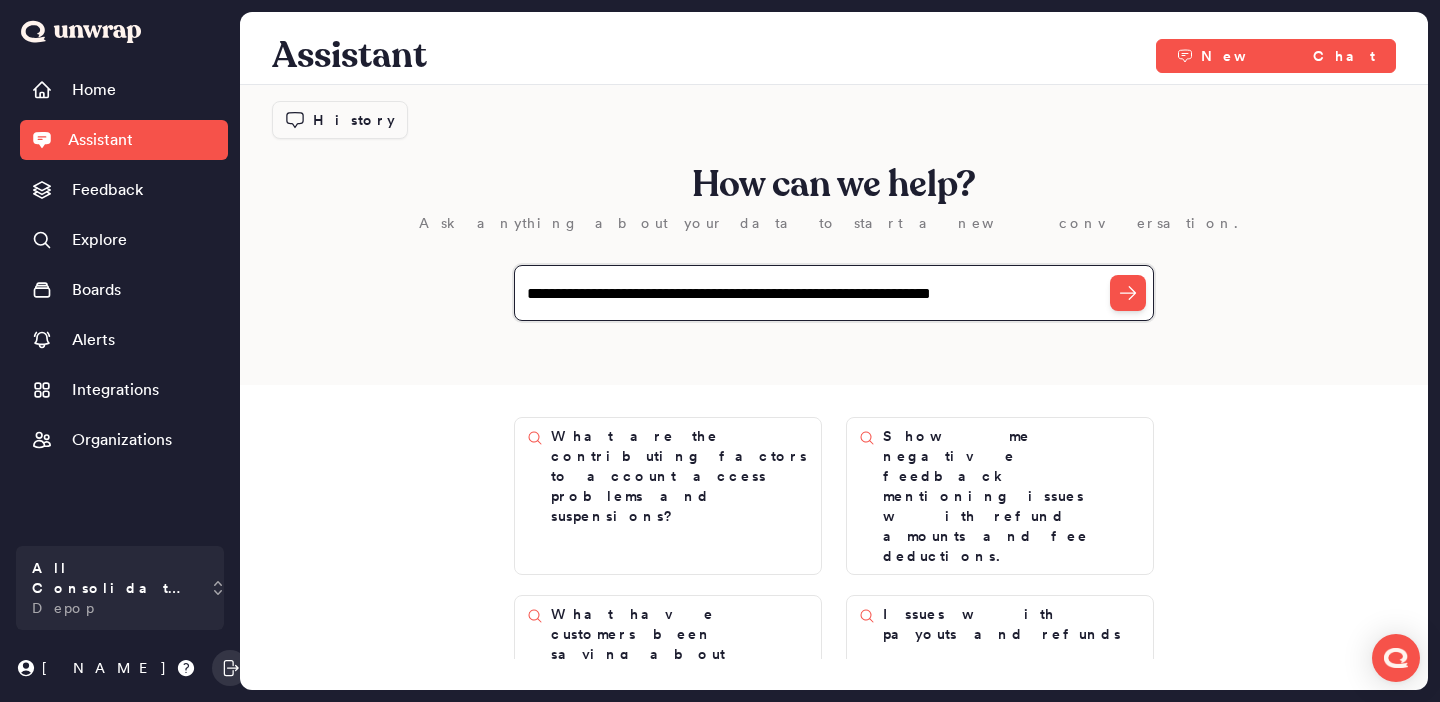 type on "**********" 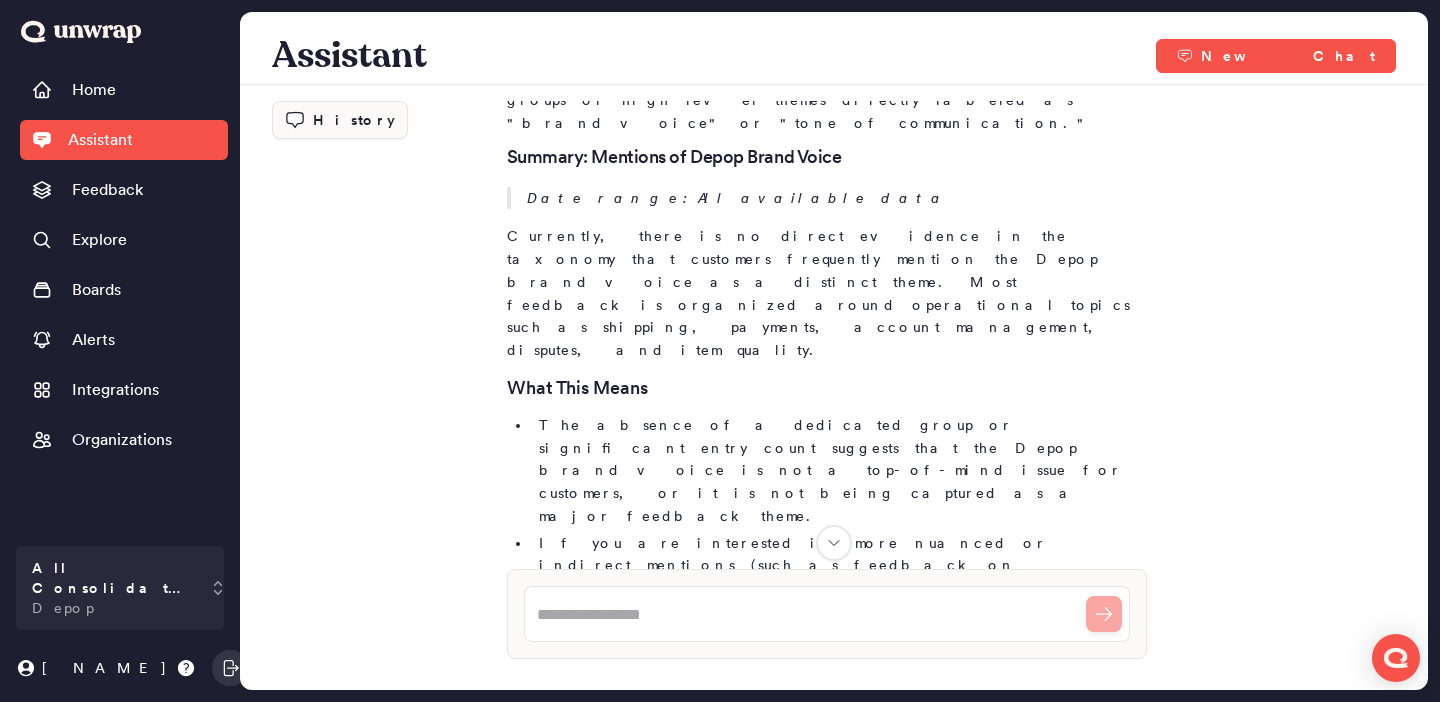 scroll, scrollTop: 243, scrollLeft: 0, axis: vertical 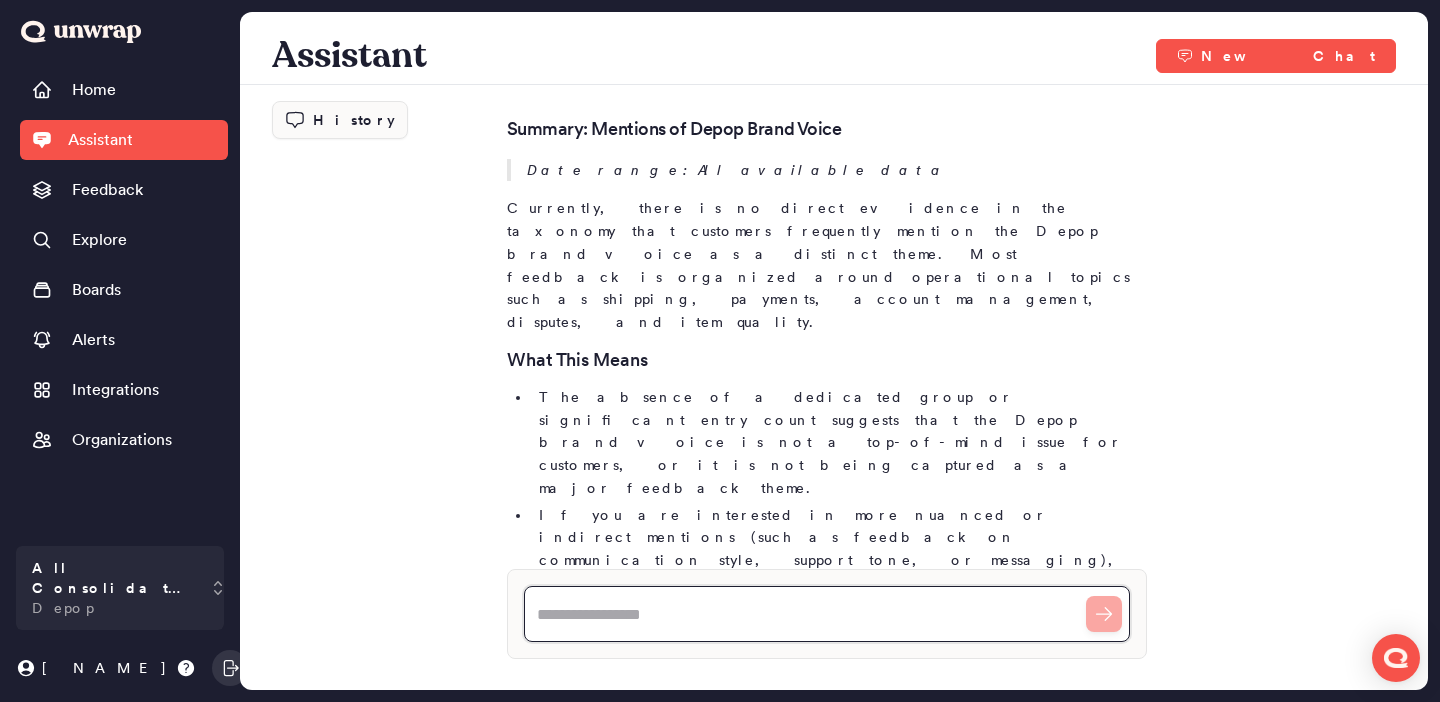 click at bounding box center (827, 614) 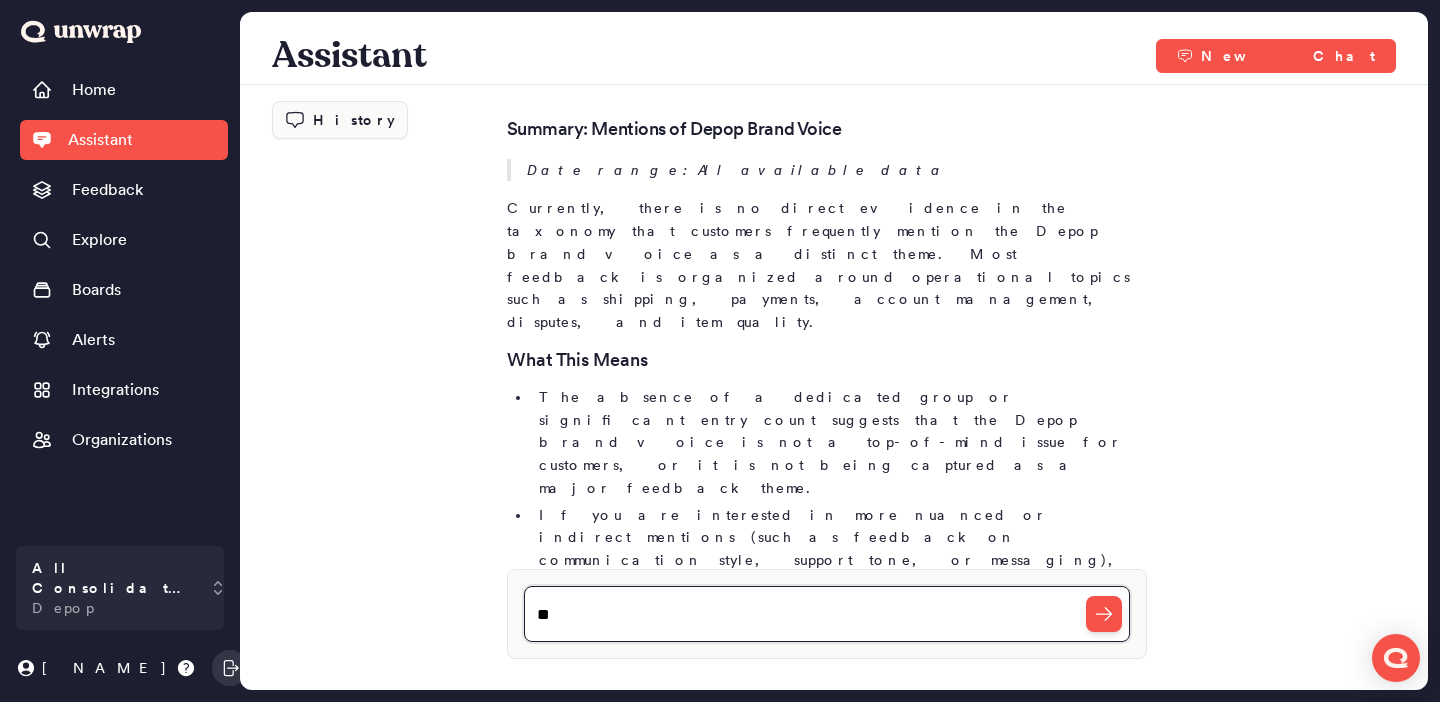 type on "*" 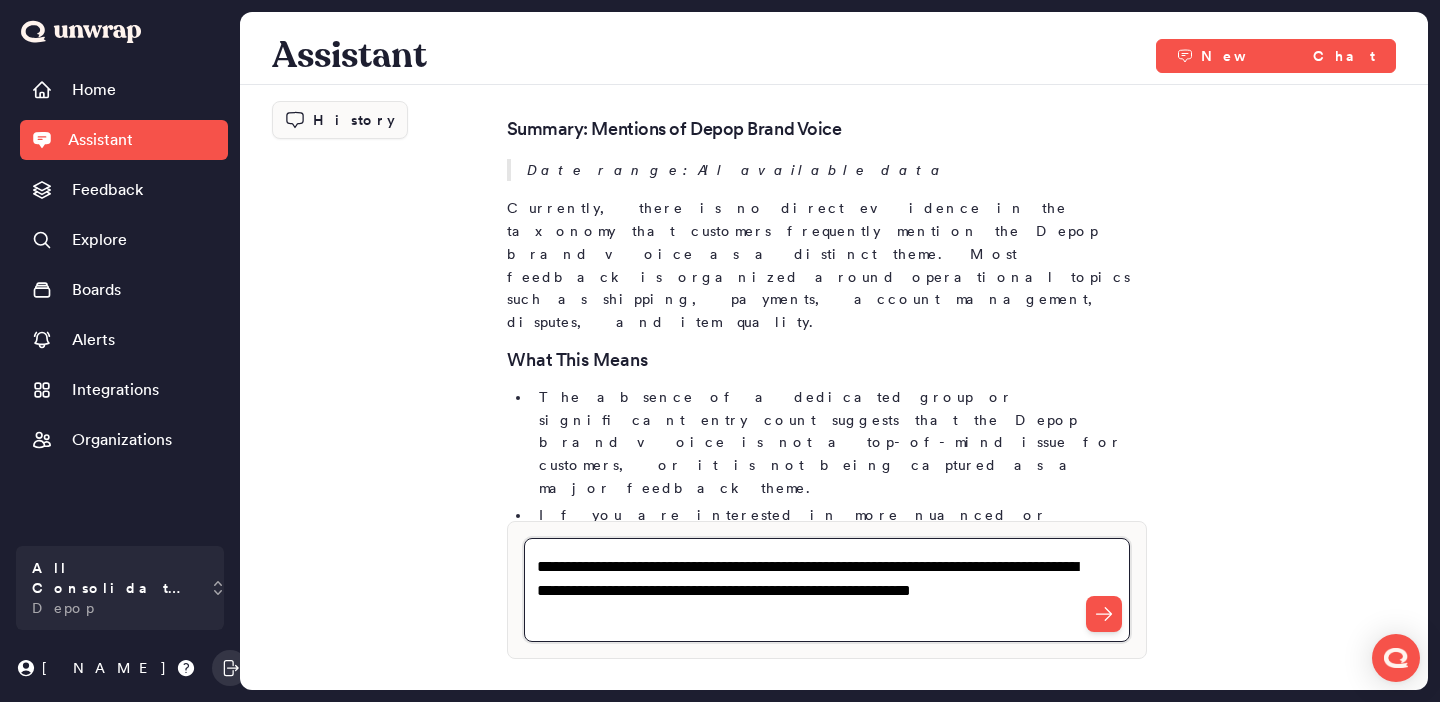 type on "**********" 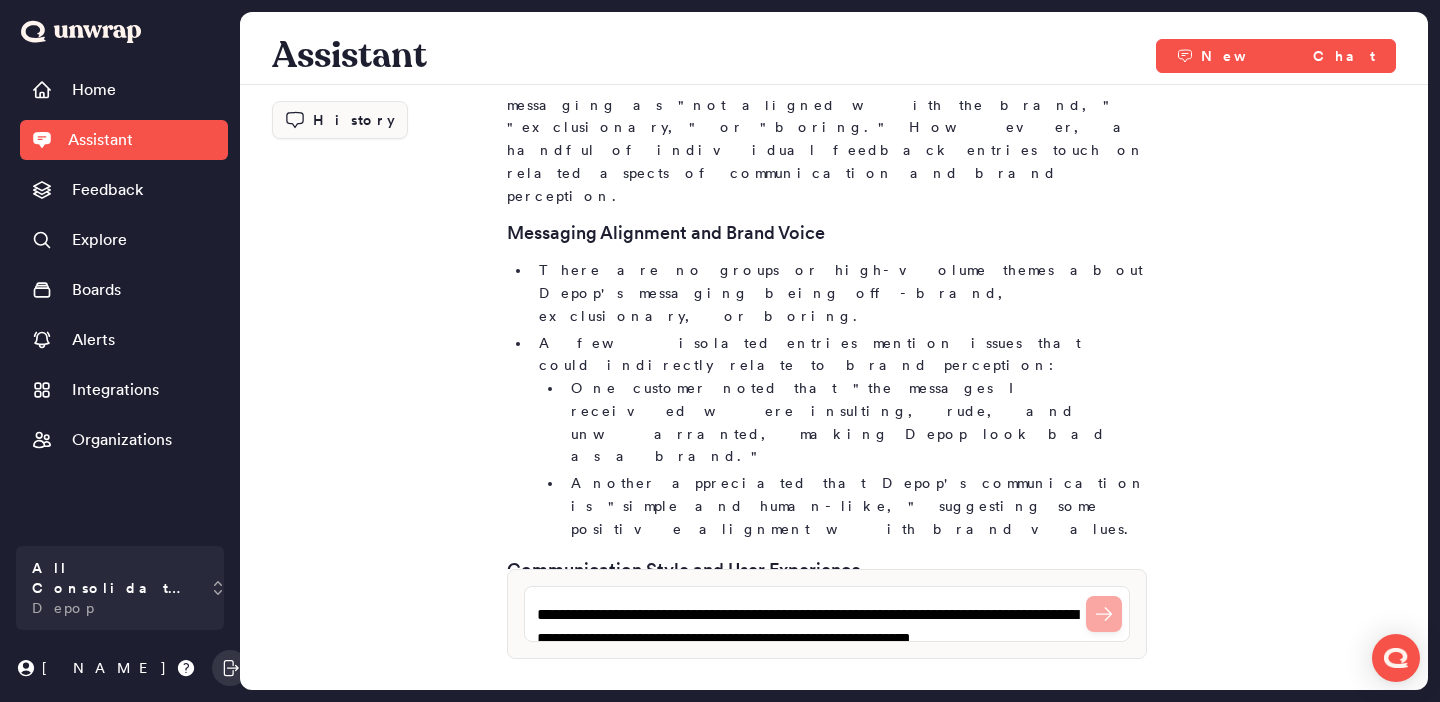 scroll, scrollTop: 1298, scrollLeft: 0, axis: vertical 